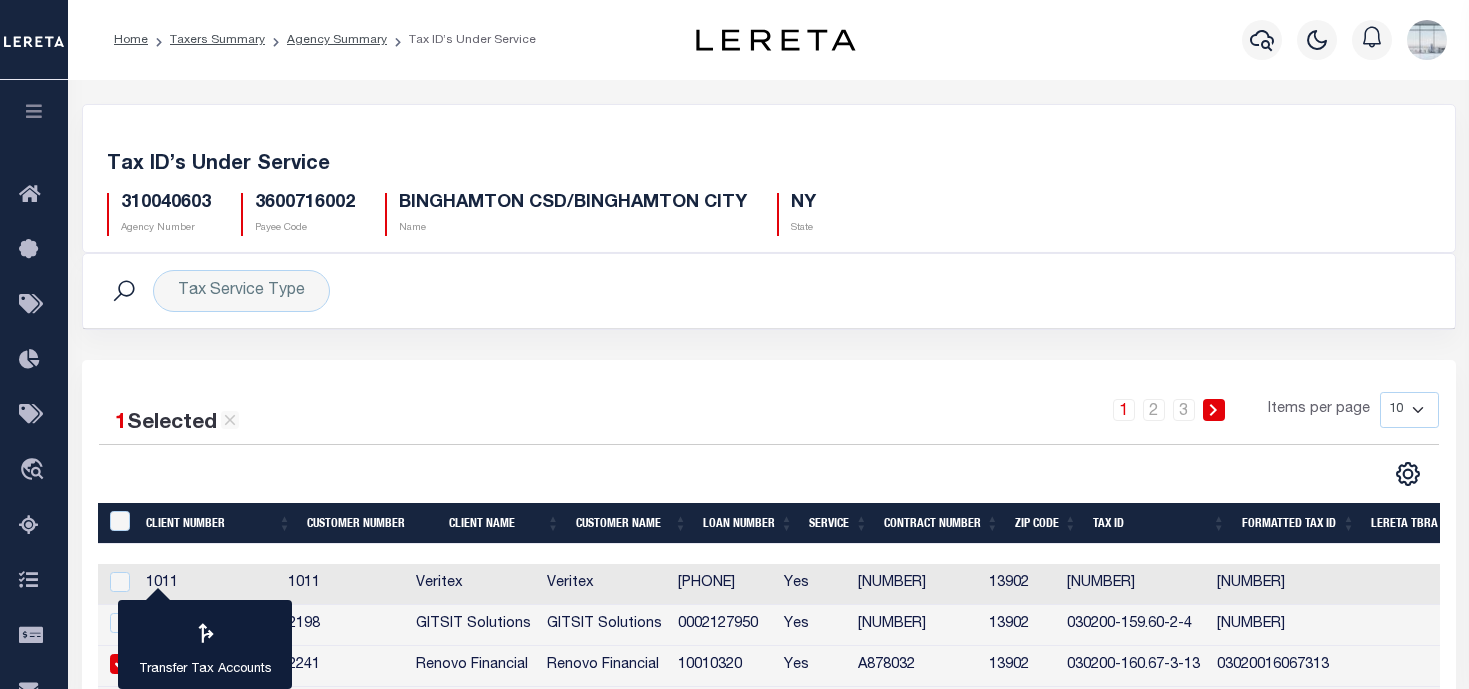 scroll, scrollTop: 0, scrollLeft: 0, axis: both 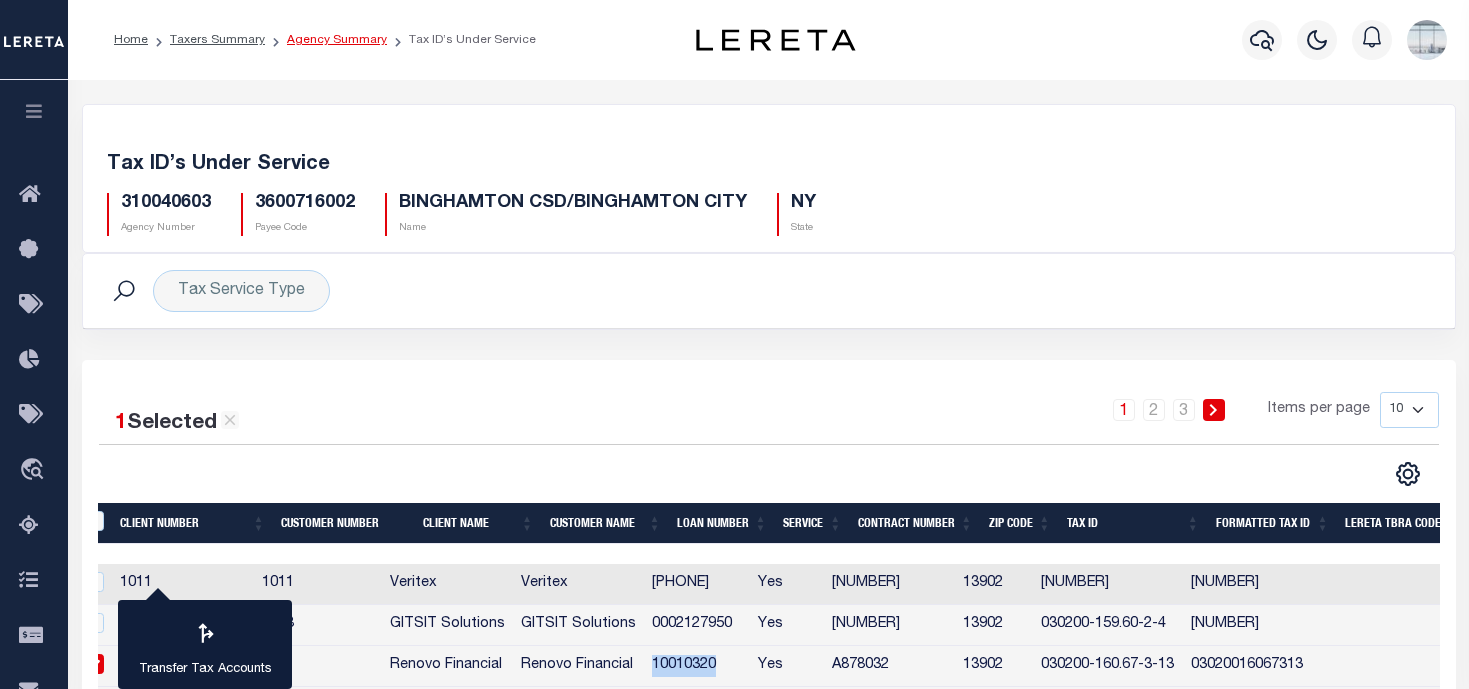 click on "Agency Summary" at bounding box center [337, 40] 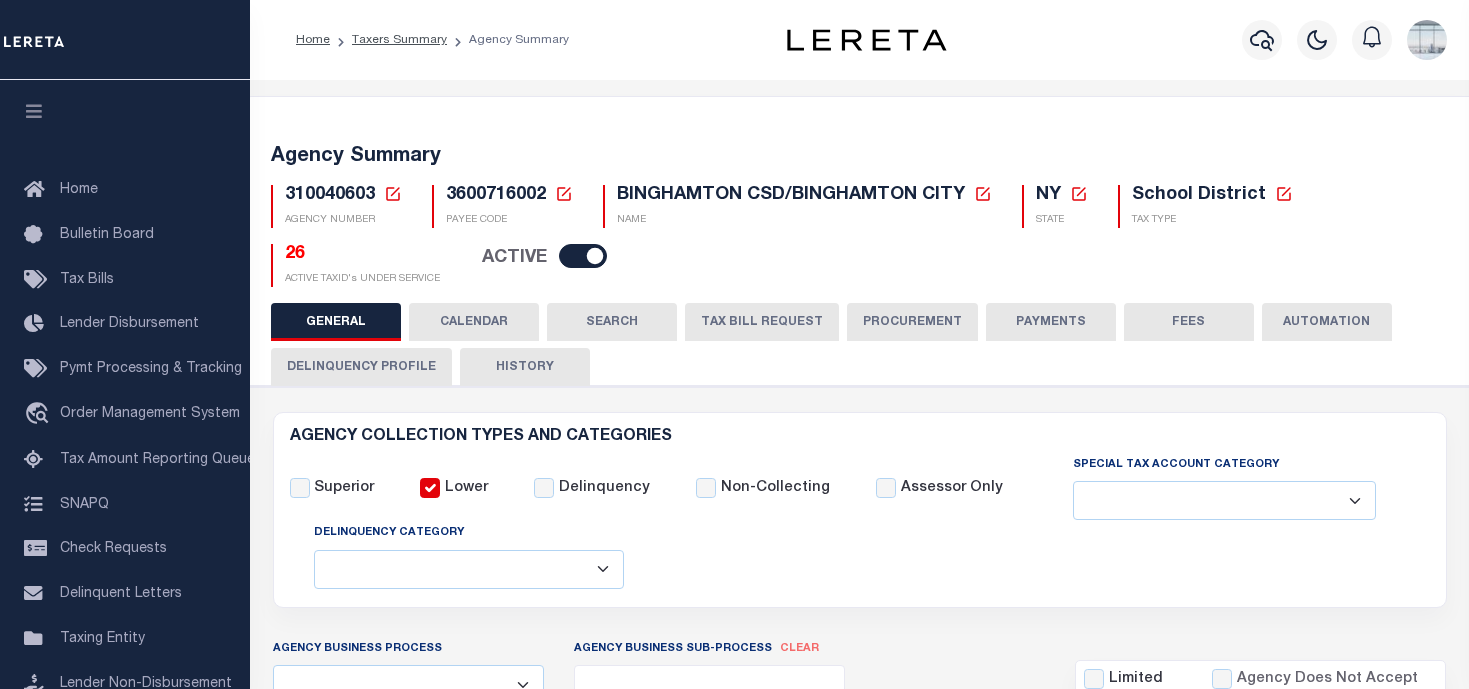select 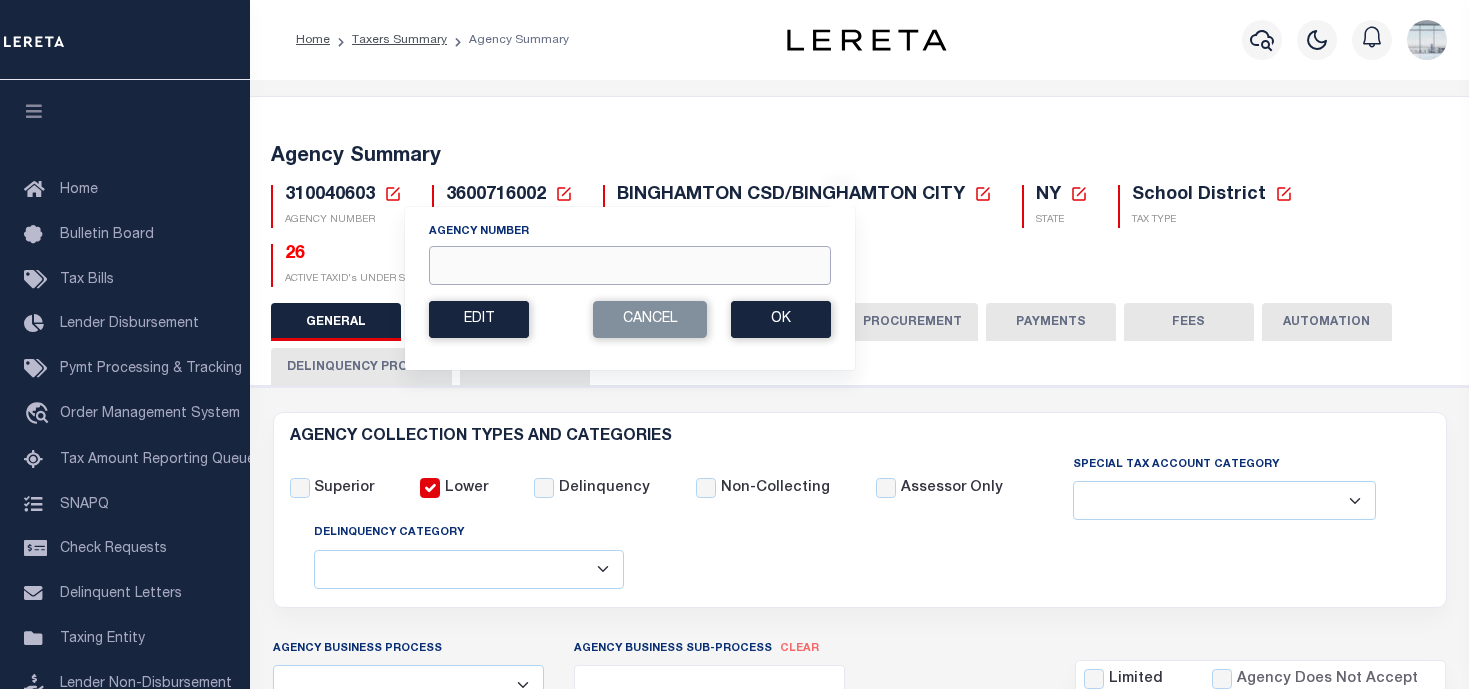 click on "Agency Number" at bounding box center (630, 265) 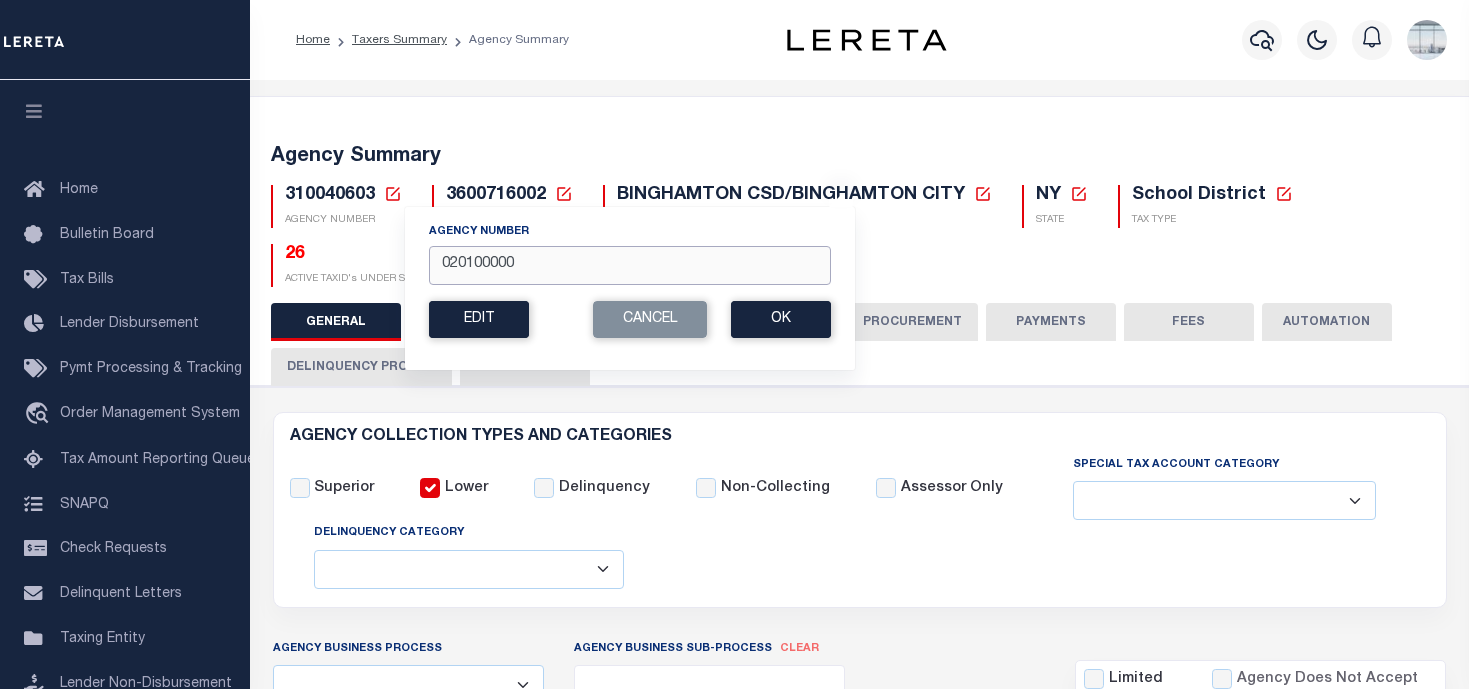 type on "020100000" 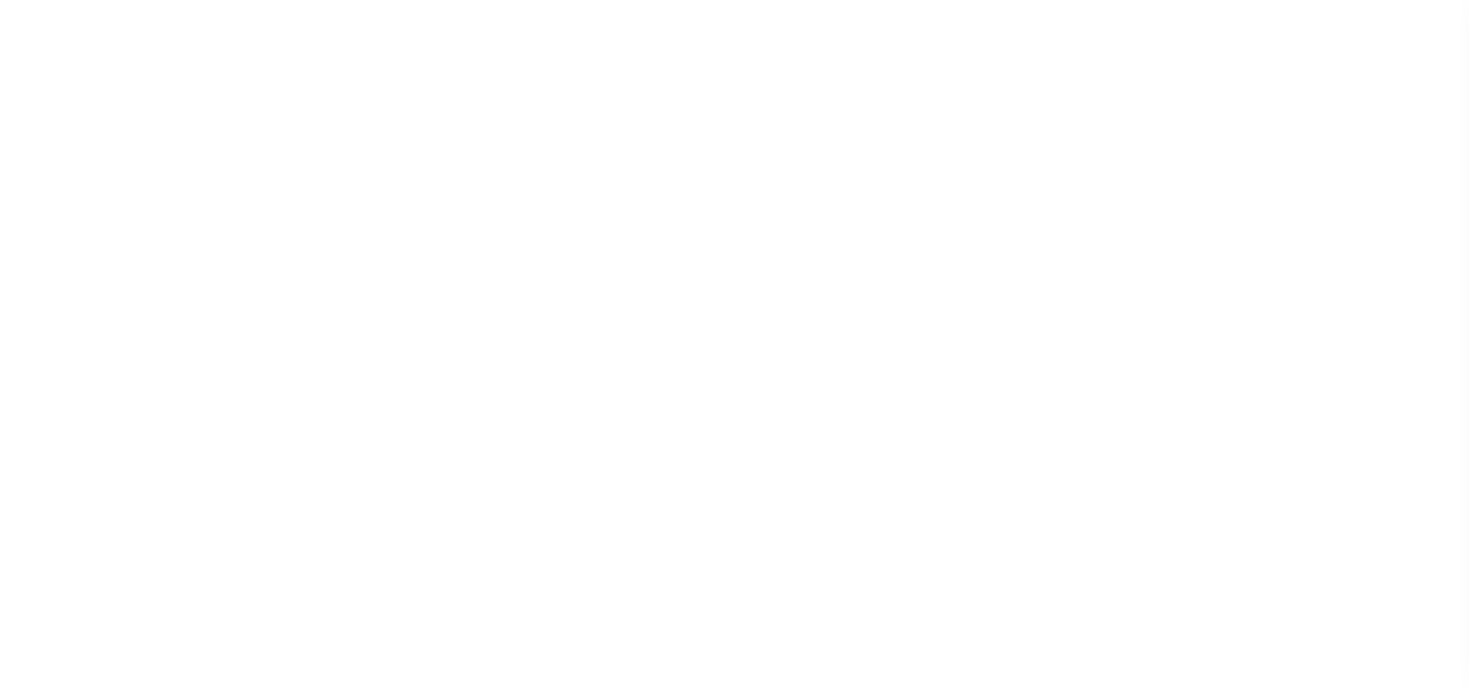 select 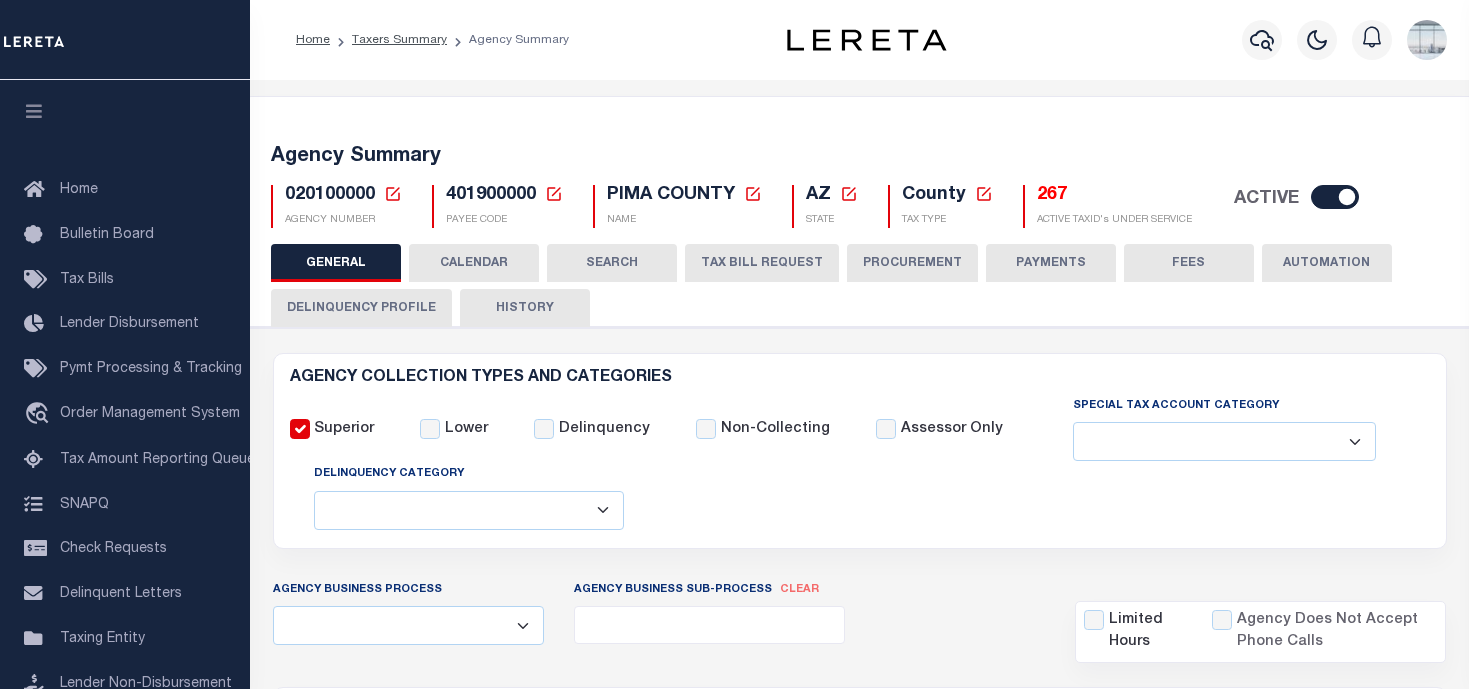 click on "CALENDAR" at bounding box center [474, 263] 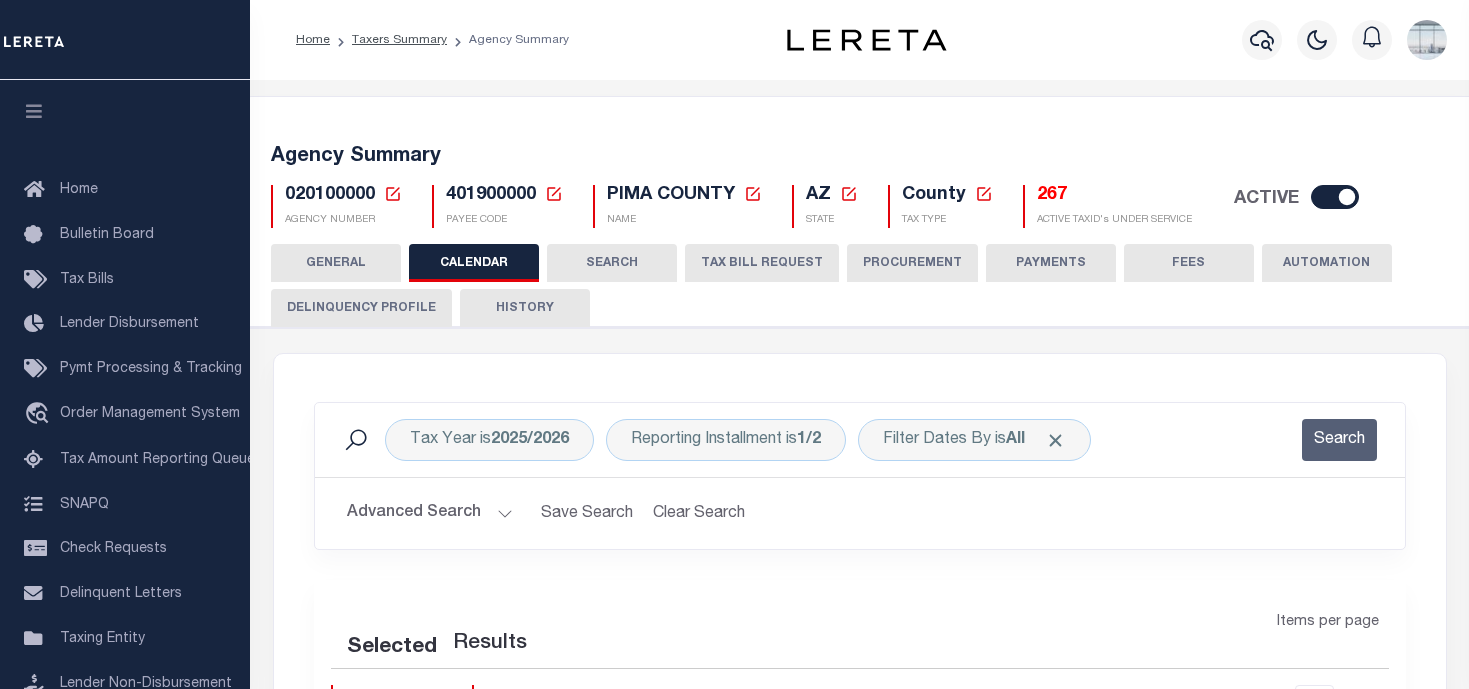 checkbox on "false" 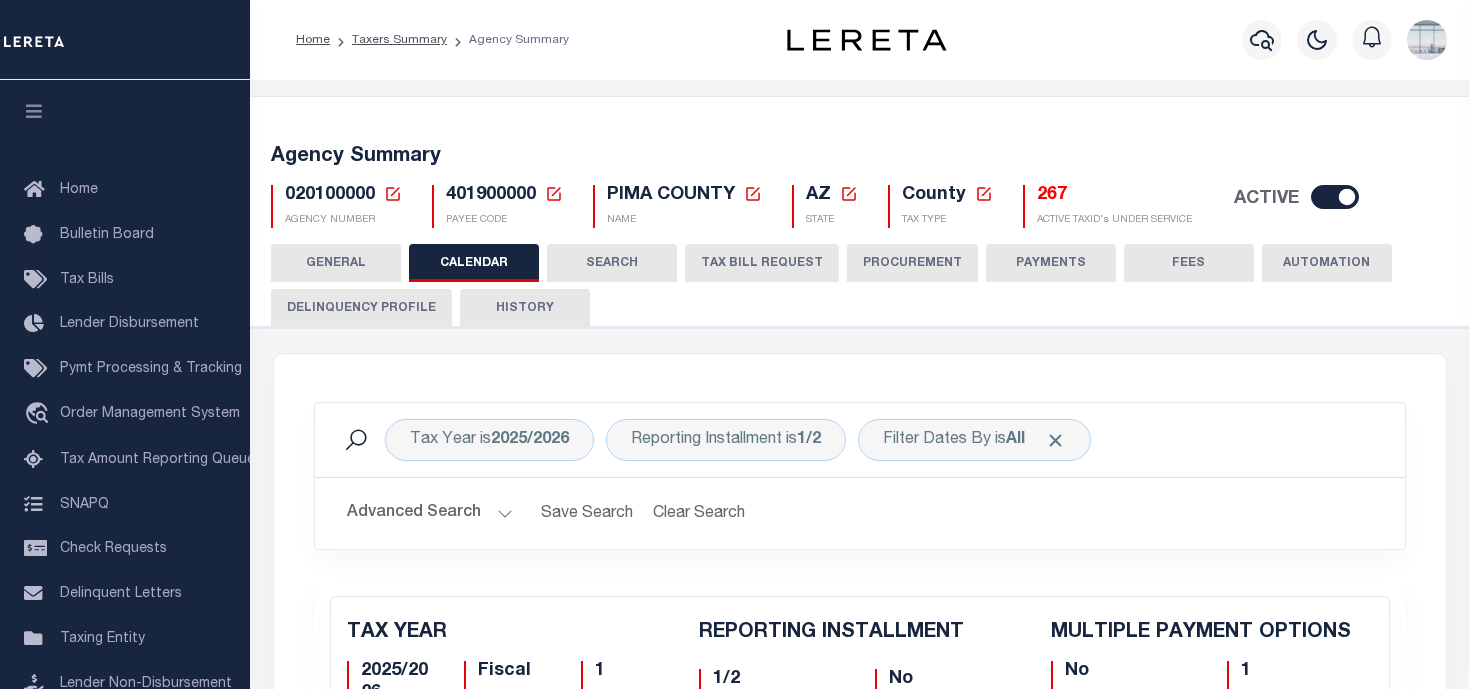 click on "TAX BILL REQUEST" at bounding box center [762, 263] 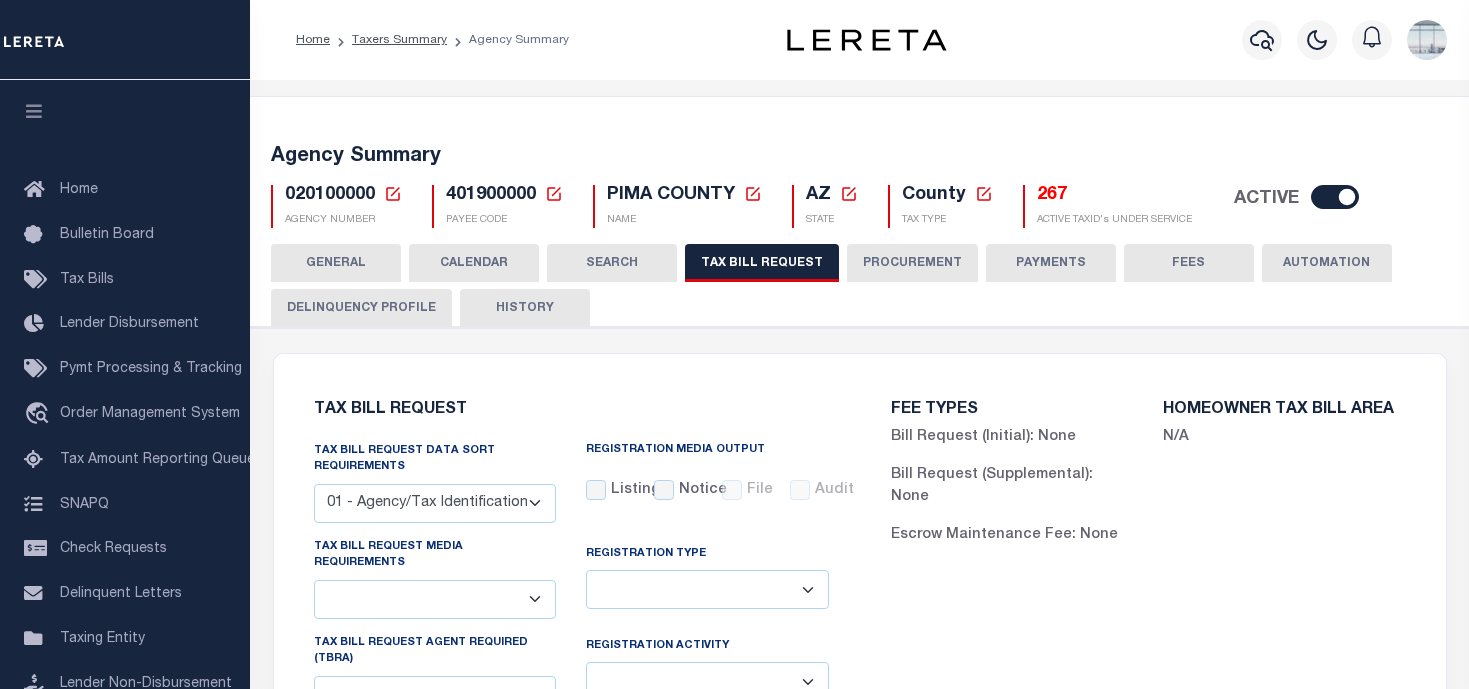 select on "22" 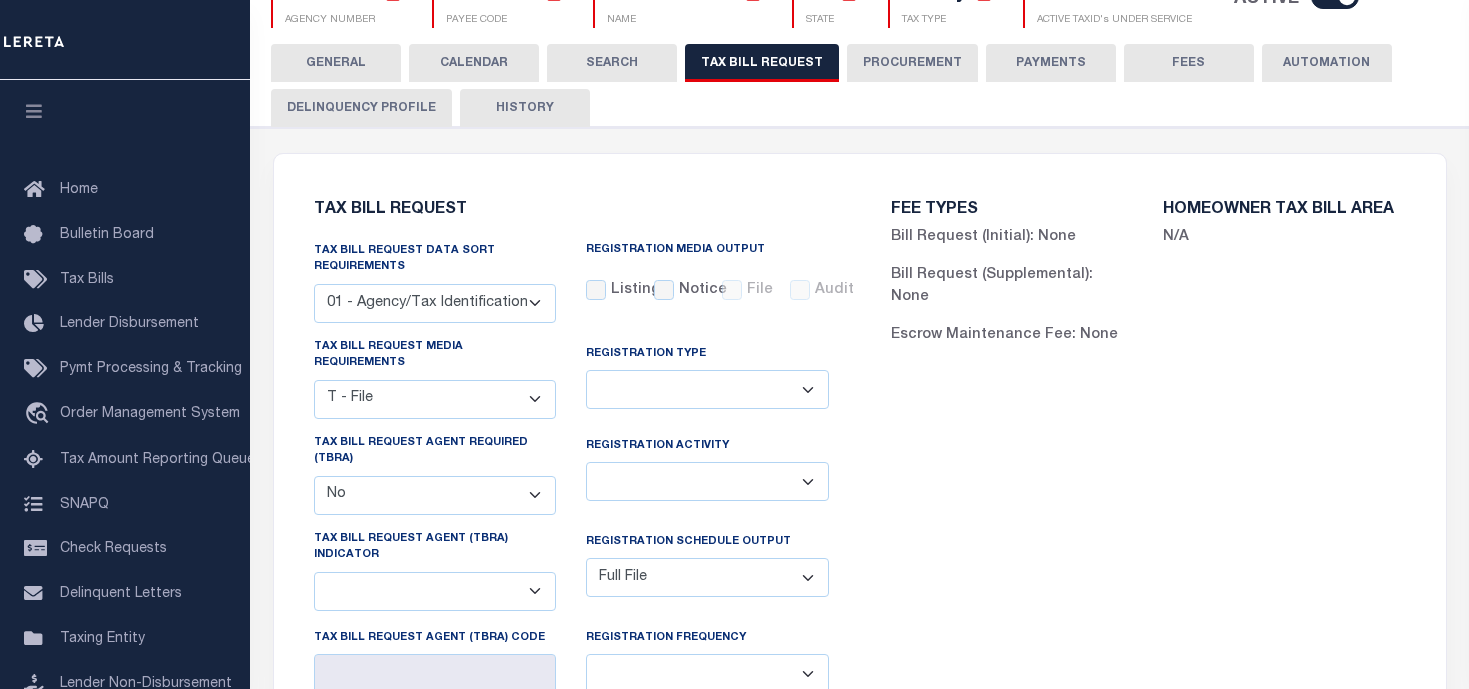 scroll, scrollTop: 0, scrollLeft: 0, axis: both 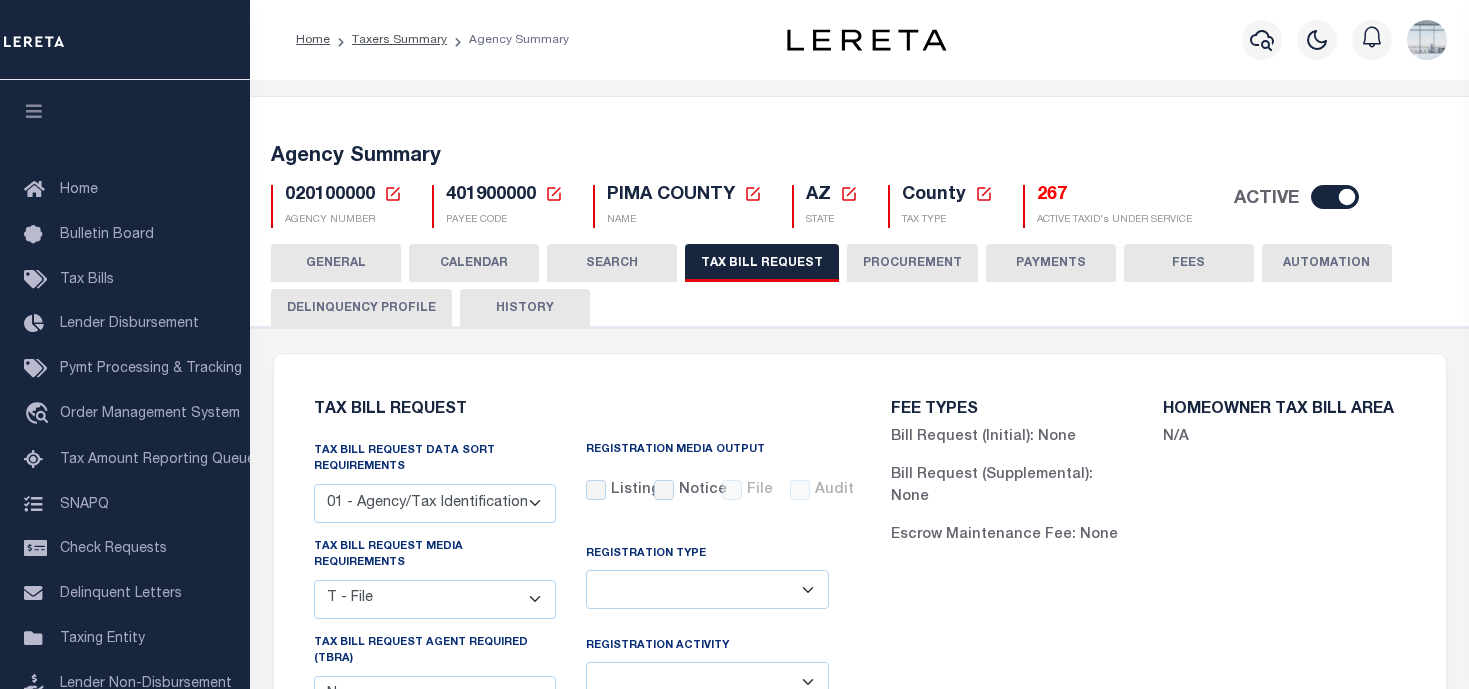 click on "CALENDAR" at bounding box center [474, 263] 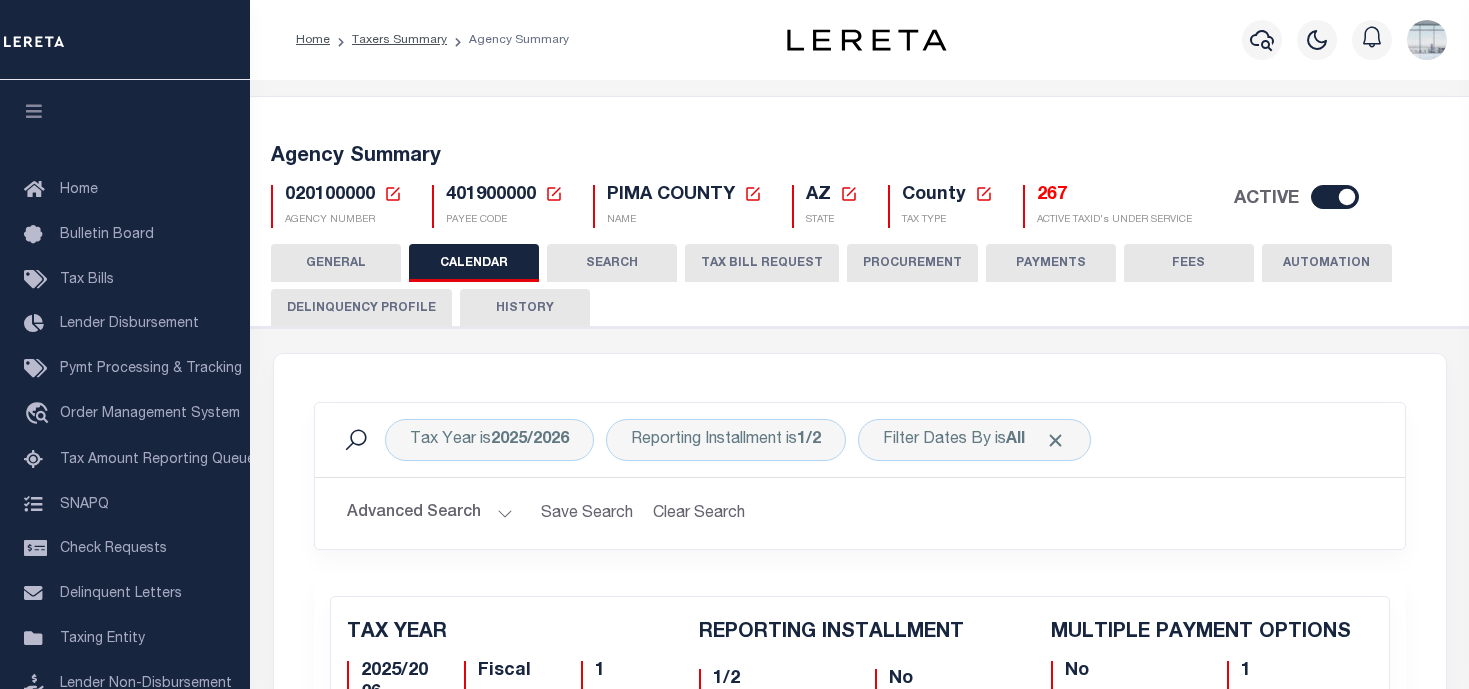 click 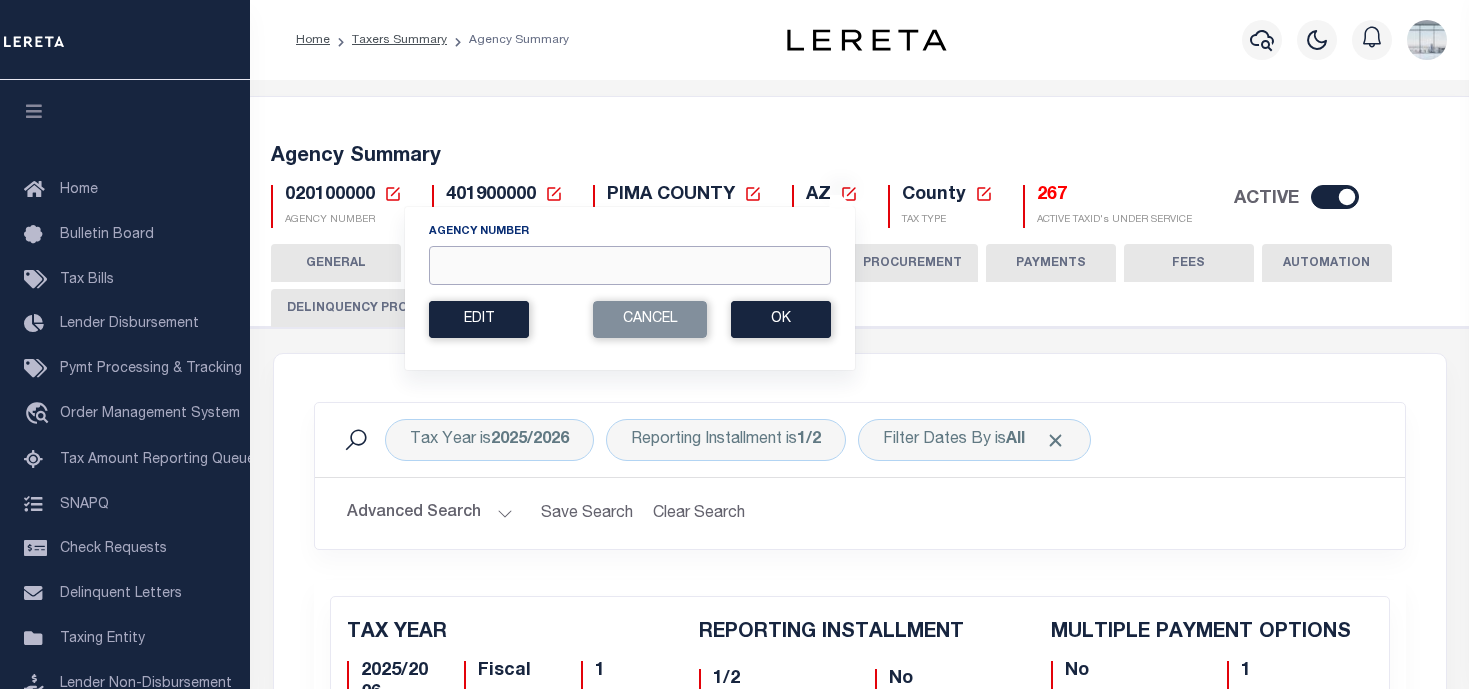 click on "Agency Number" at bounding box center (630, 265) 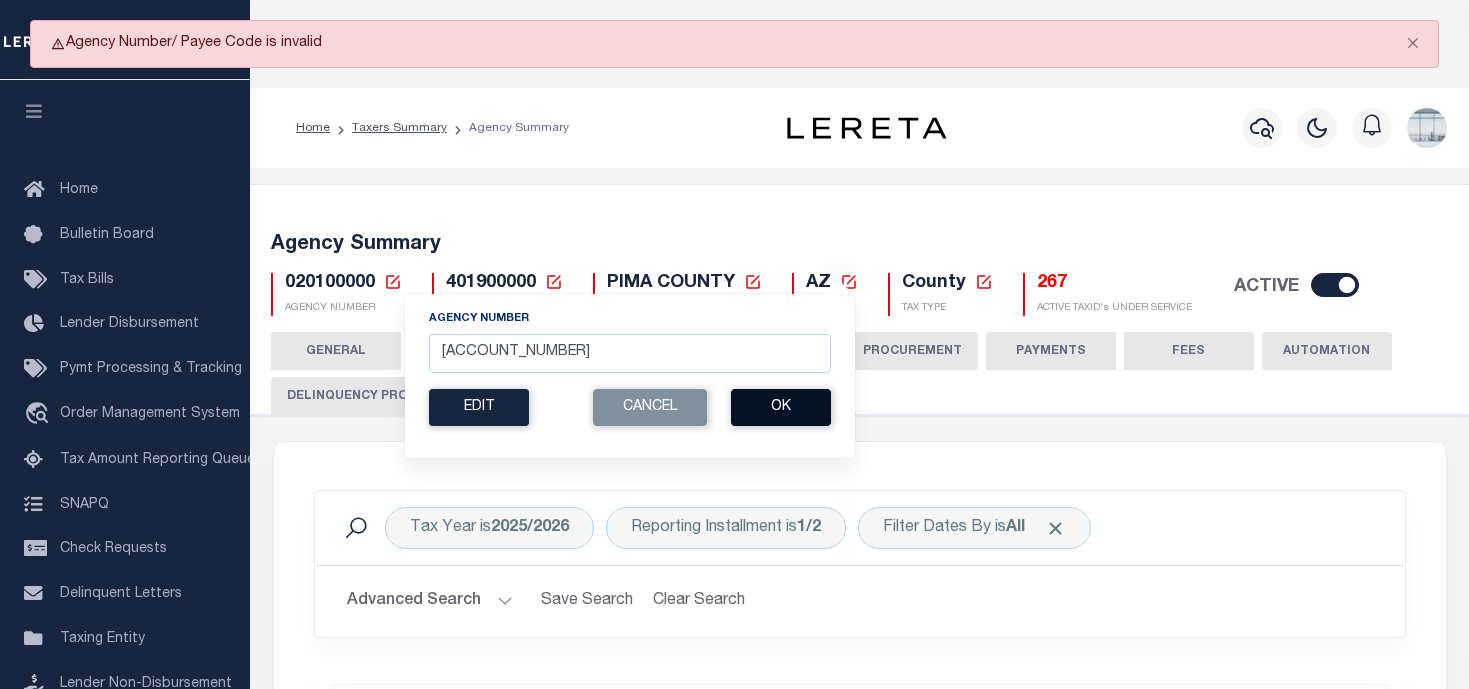 click on "Ok" at bounding box center (781, 407) 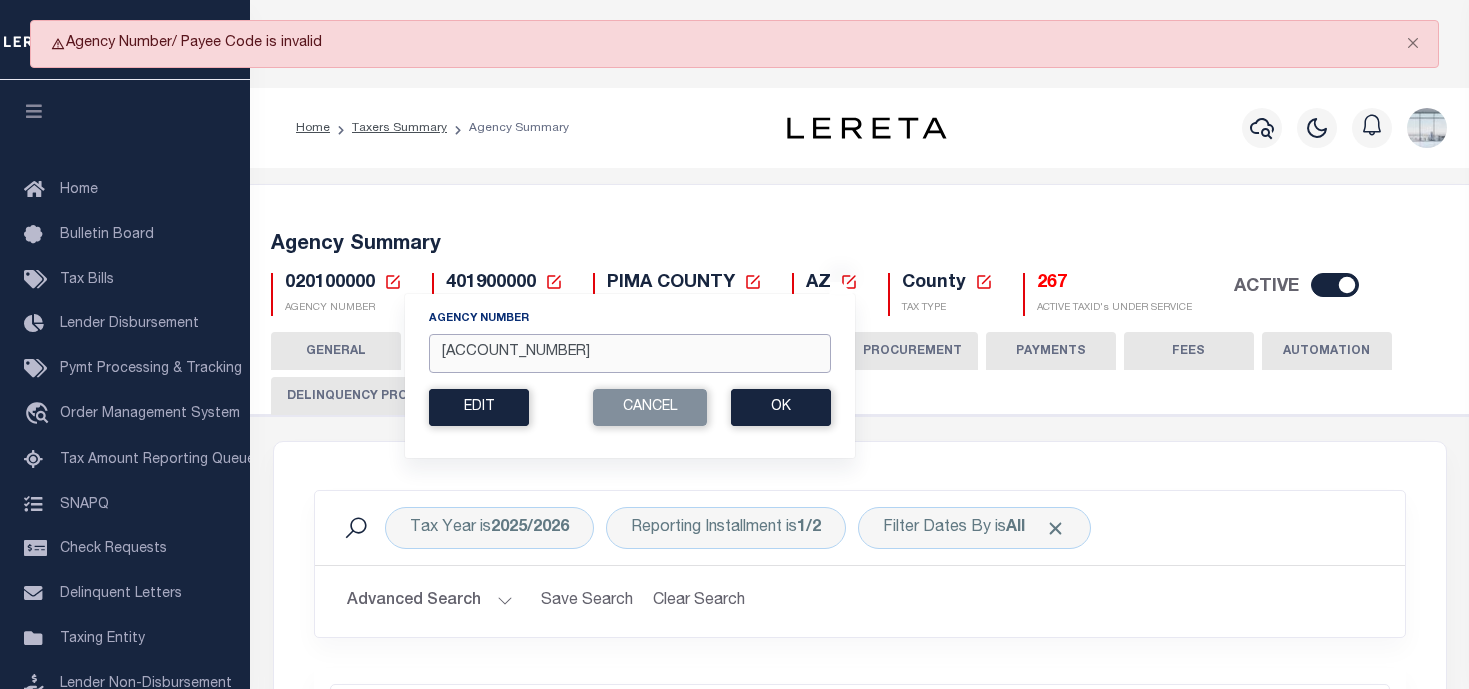 click on "[ACCOUNT_NUMBER]" at bounding box center [630, 353] 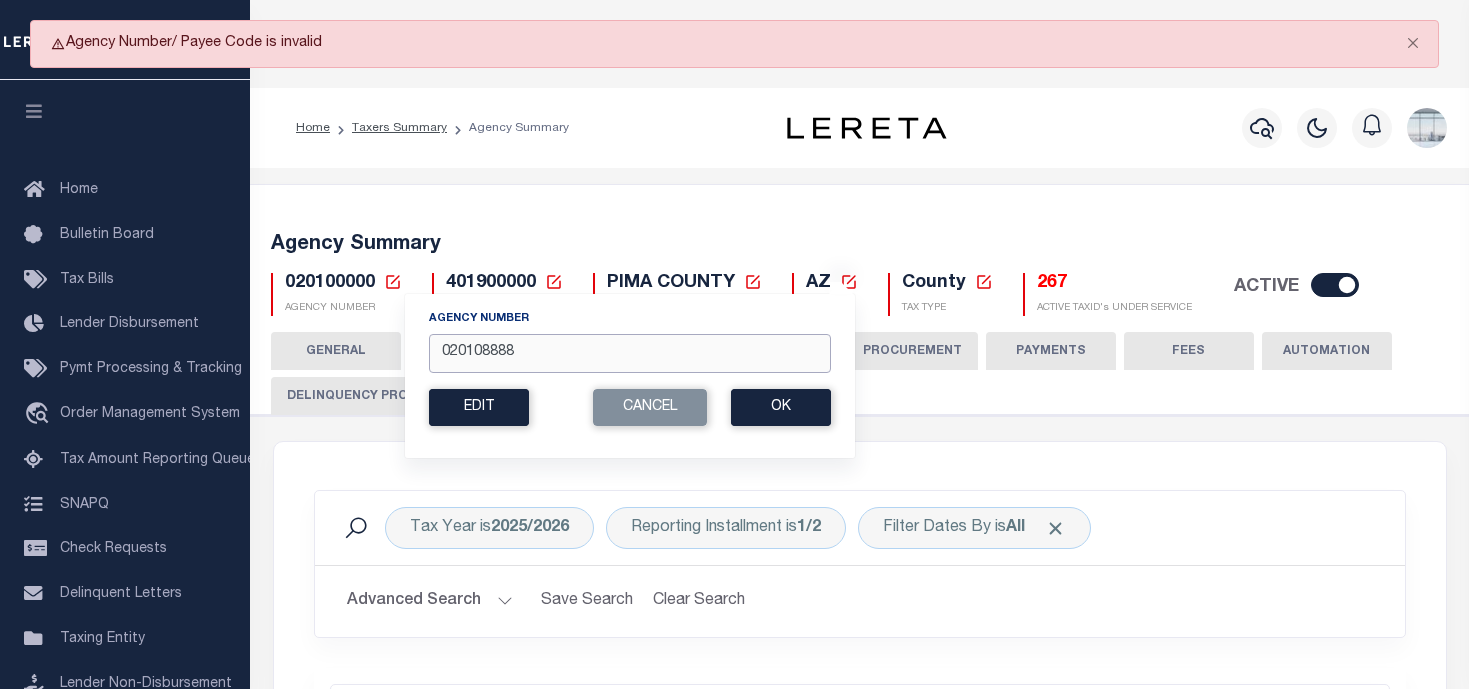 type on "020108888" 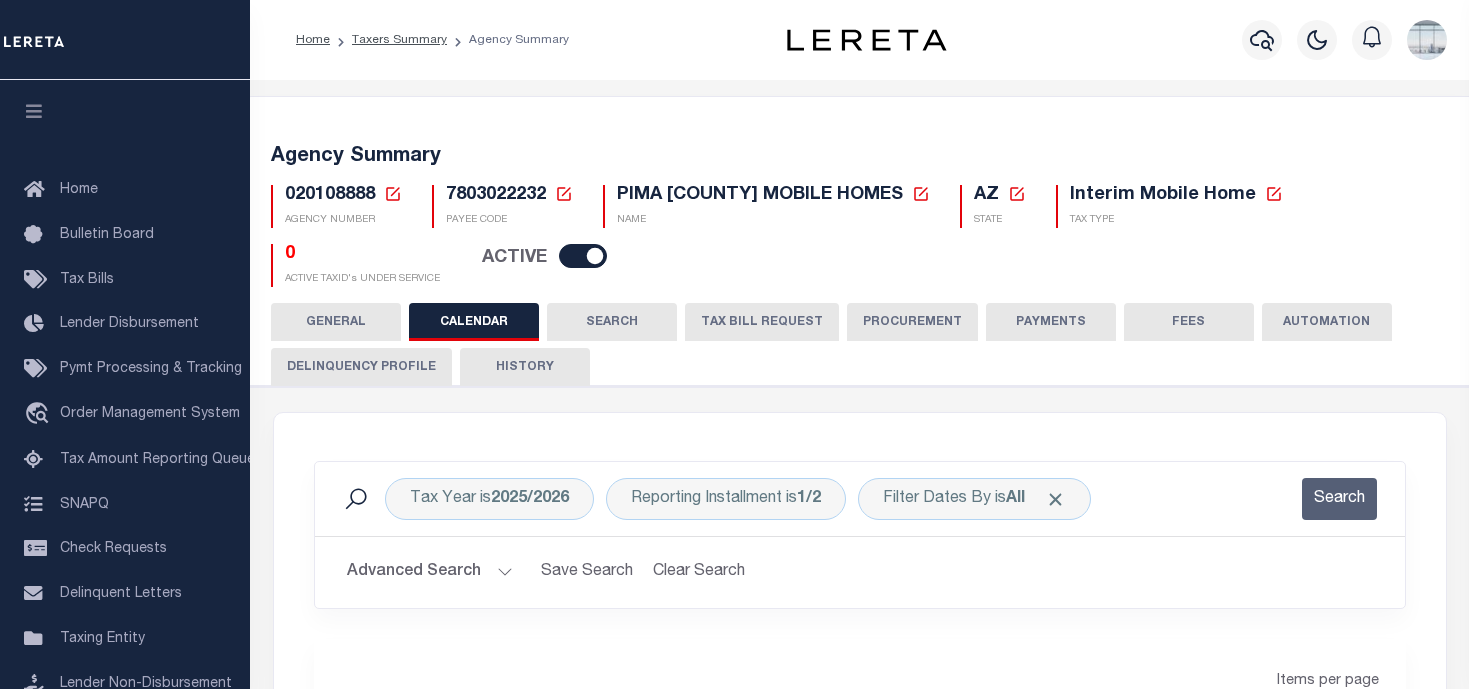 checkbox on "false" 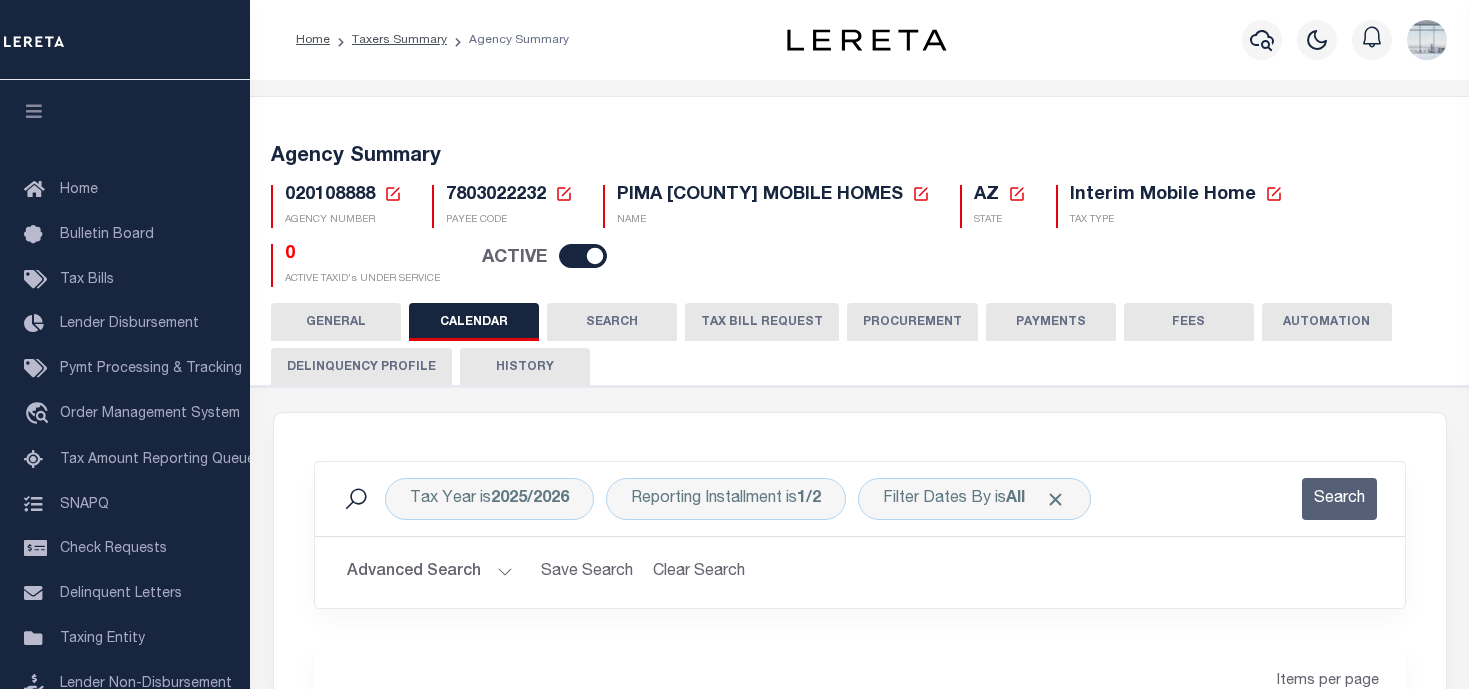 checkbox on "false" 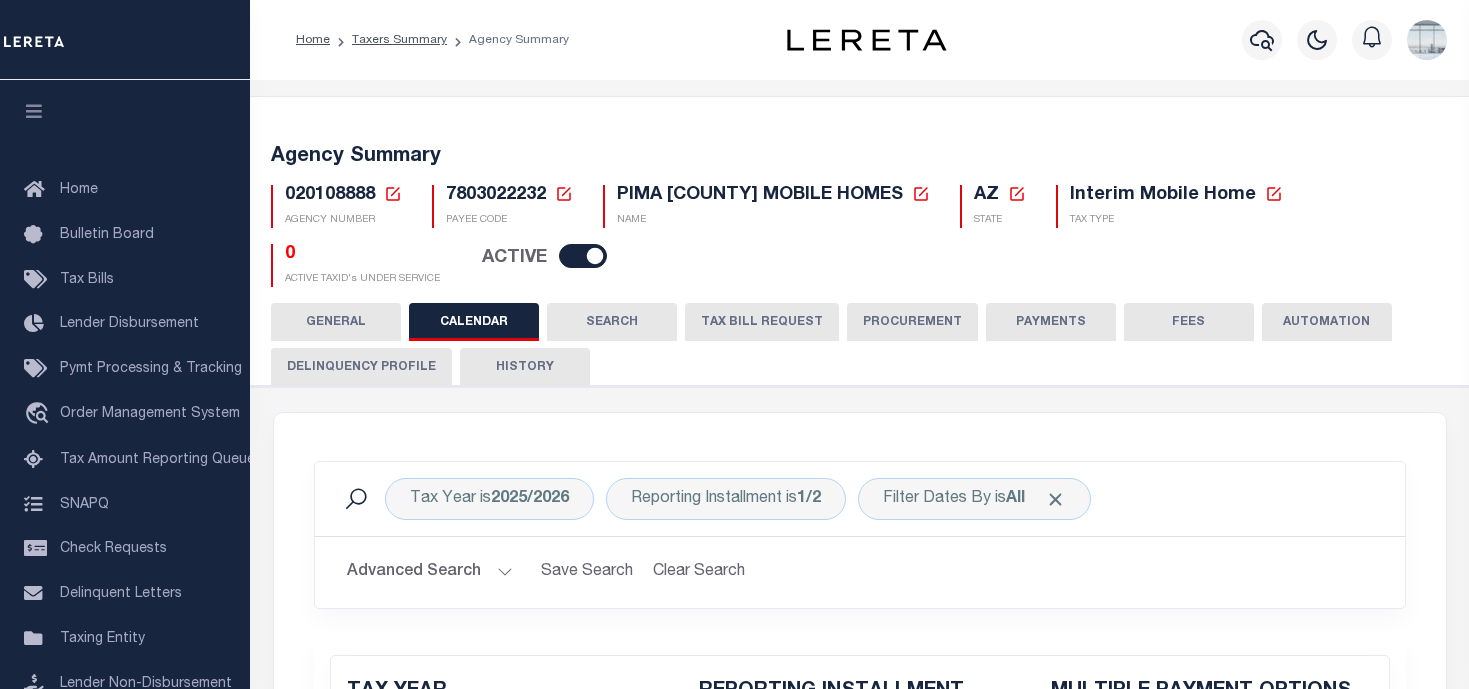 scroll, scrollTop: 0, scrollLeft: 0, axis: both 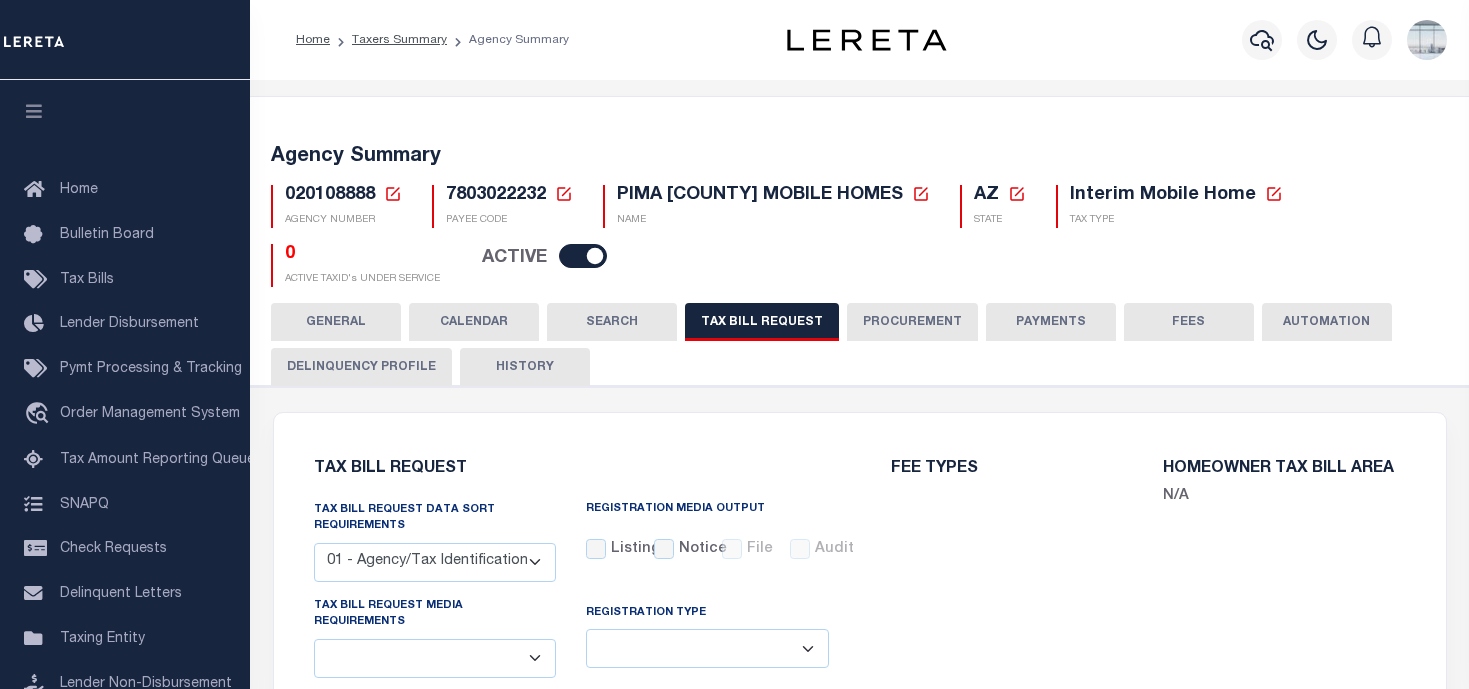 select on "22" 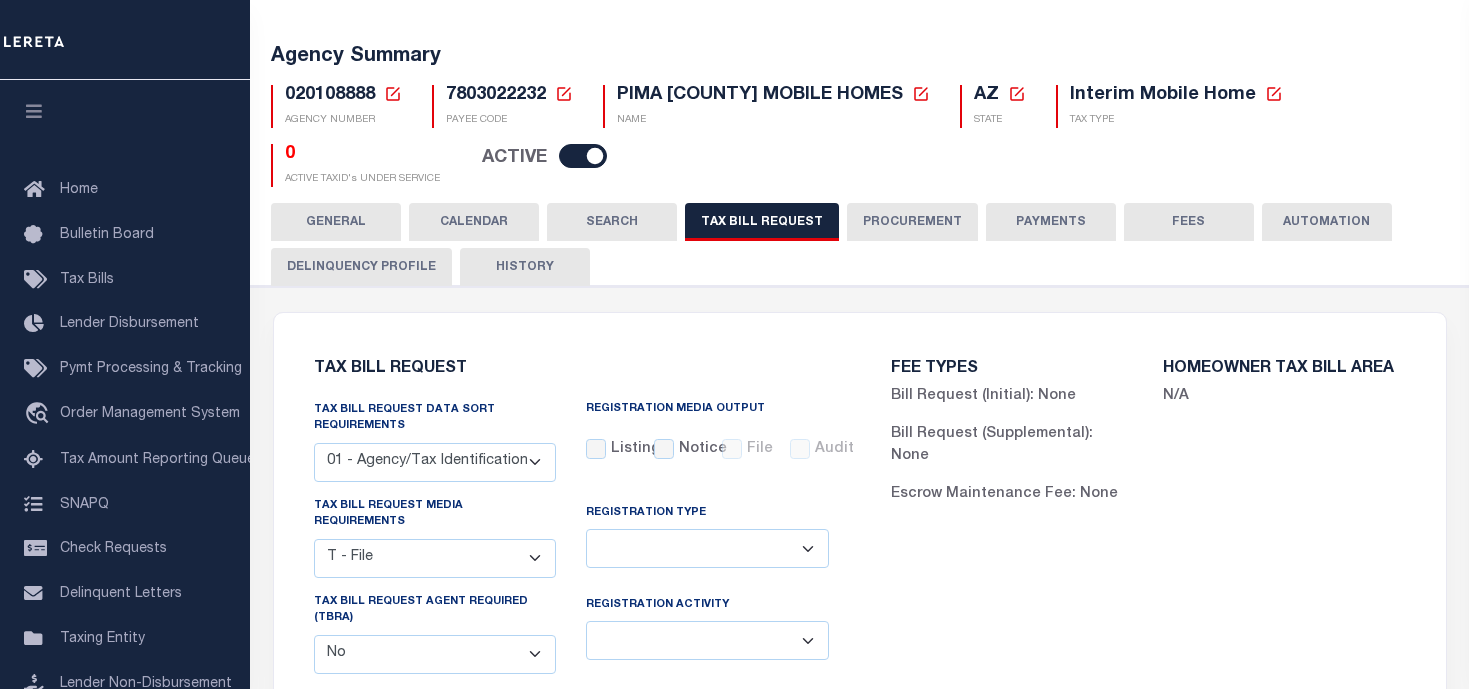 scroll, scrollTop: 0, scrollLeft: 0, axis: both 